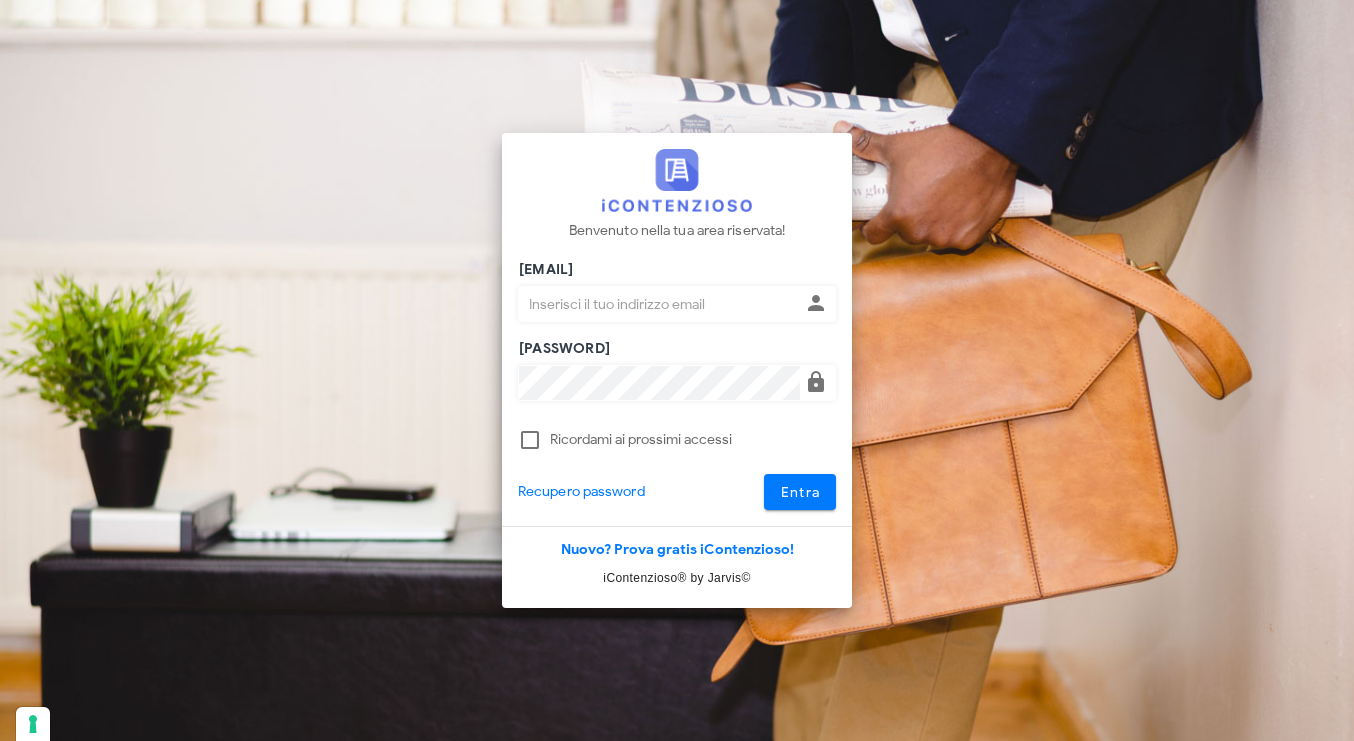 scroll, scrollTop: 0, scrollLeft: 0, axis: both 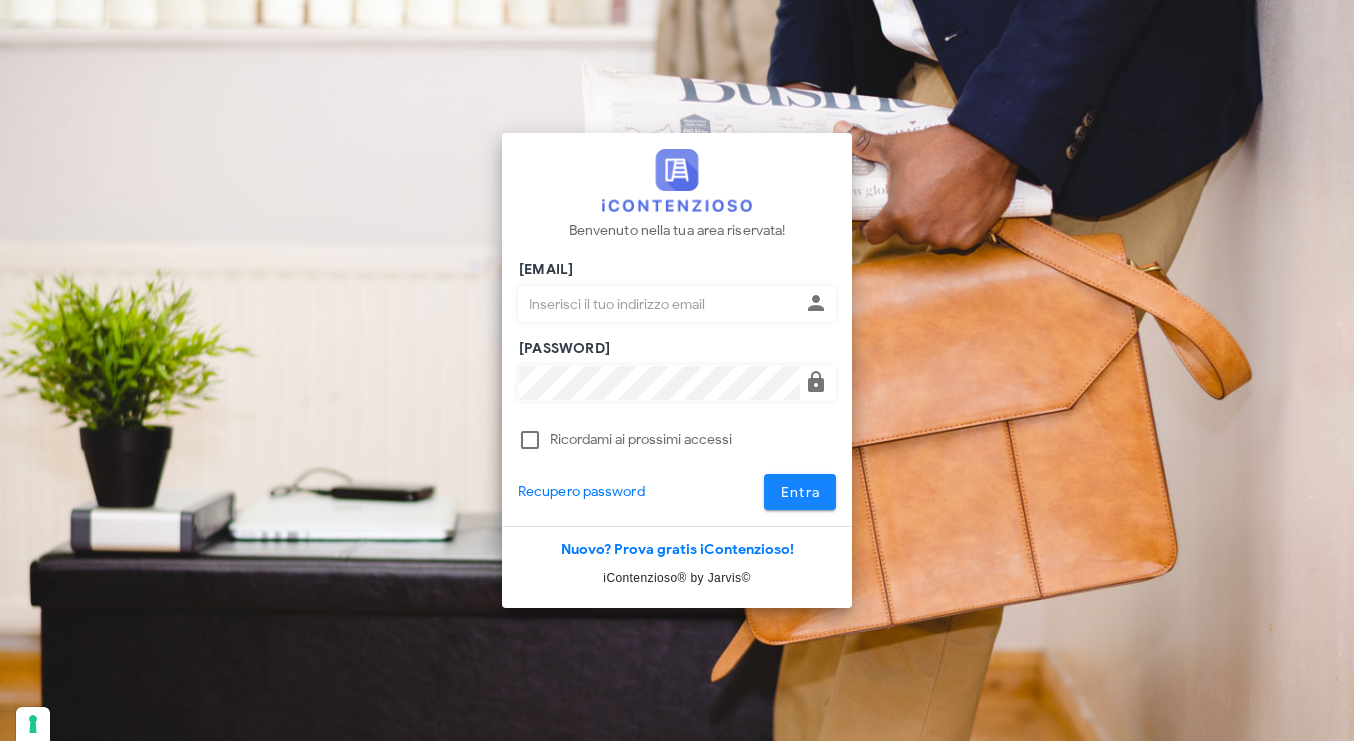 type on "p.rizza@studioassociatoadrev.it" 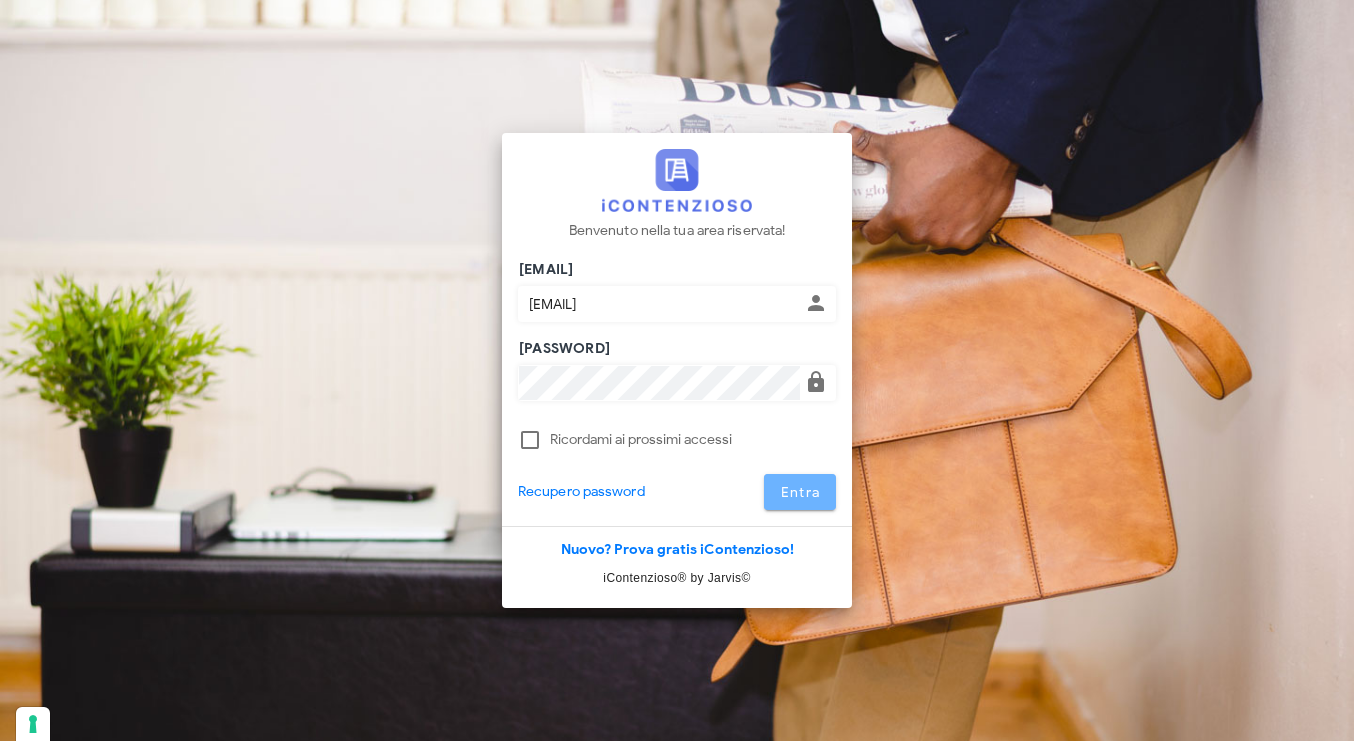 drag, startPoint x: 802, startPoint y: 493, endPoint x: 748, endPoint y: 442, distance: 74.27651 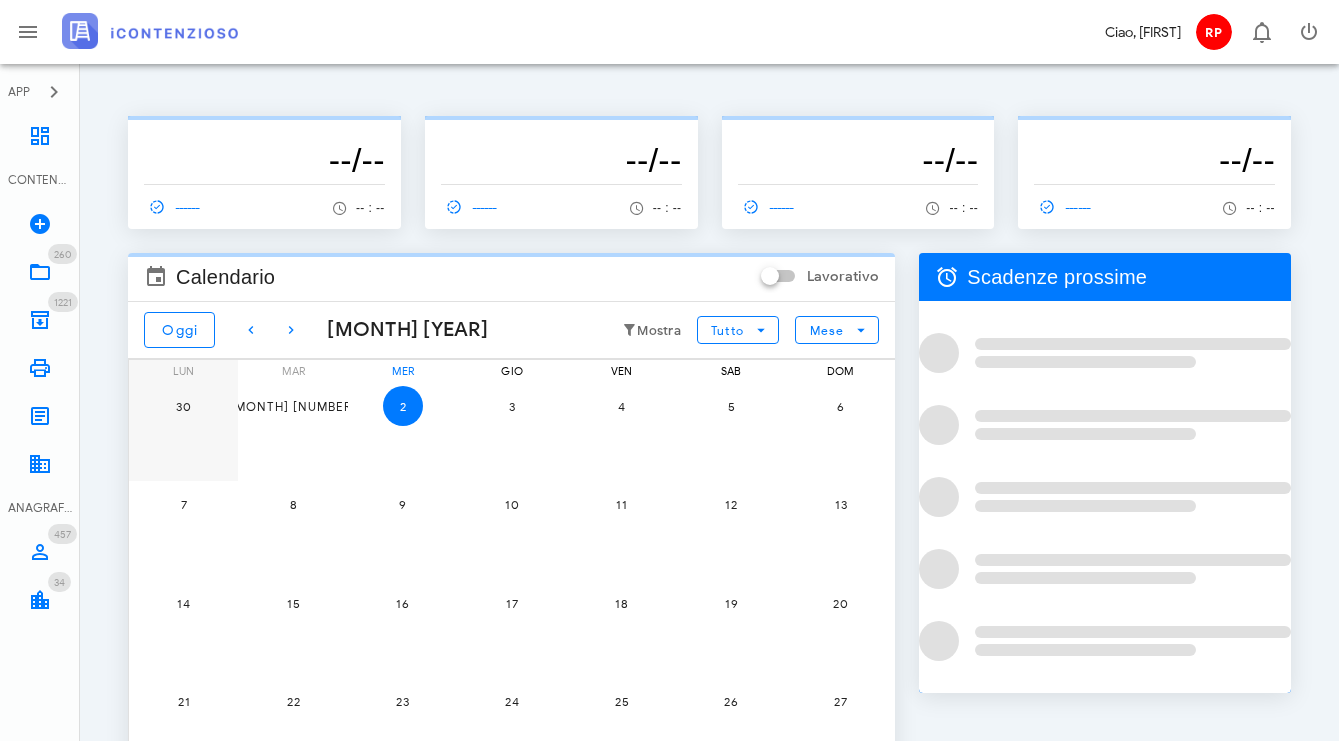 scroll, scrollTop: 0, scrollLeft: 0, axis: both 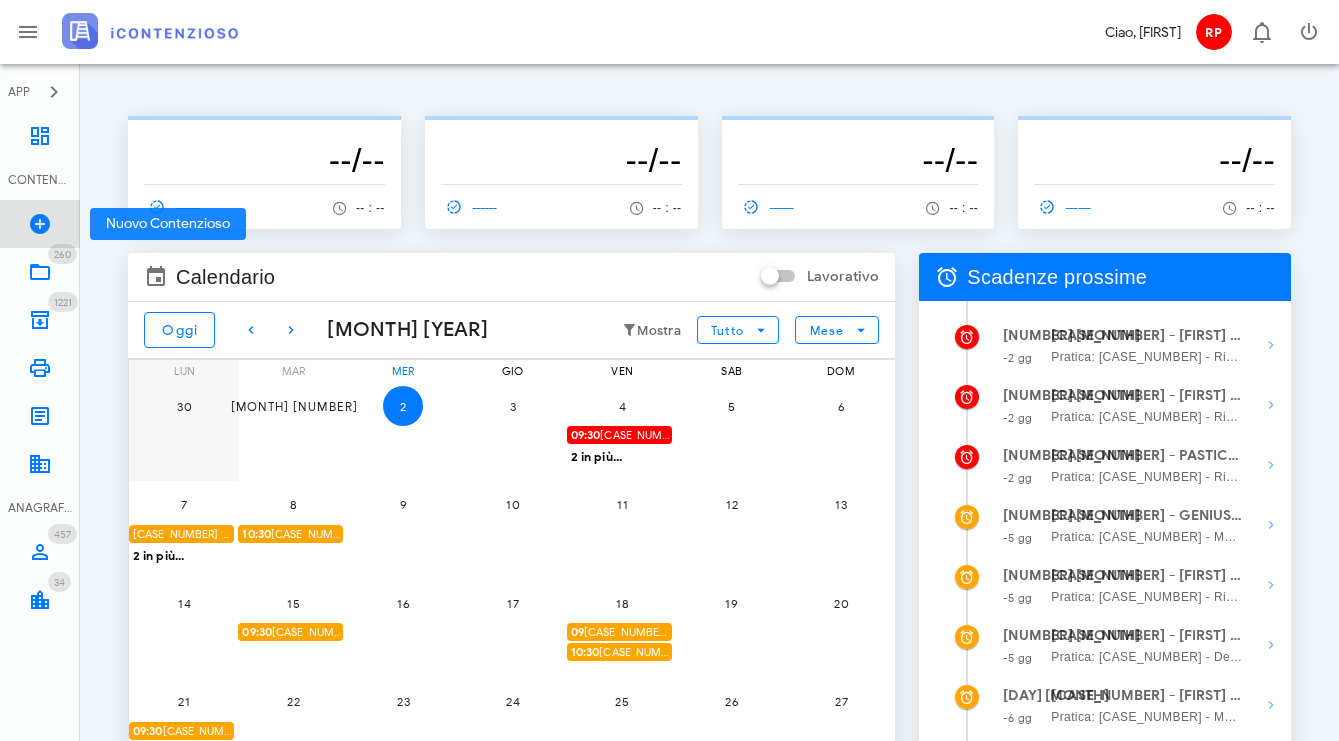 click at bounding box center (40, 224) 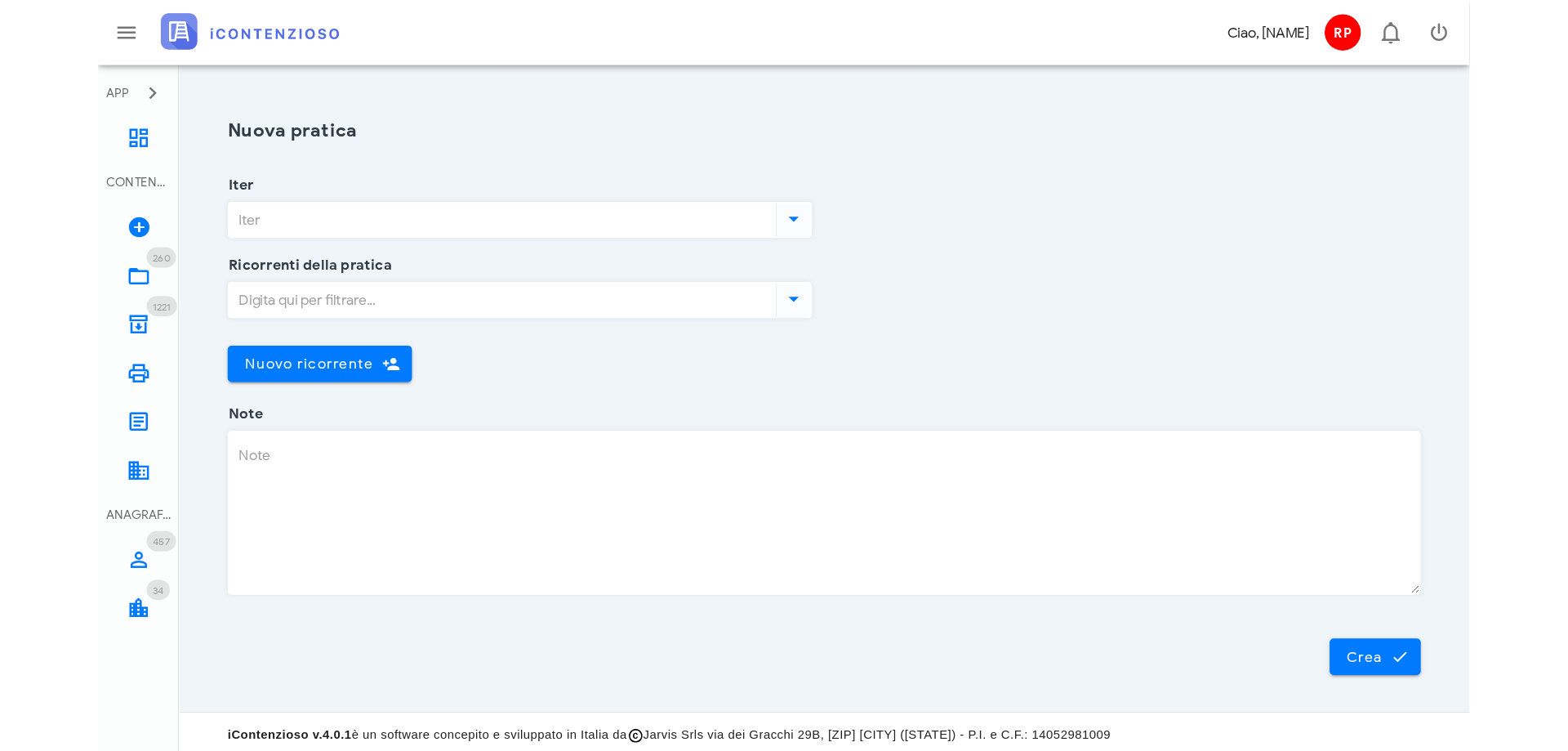 scroll, scrollTop: 0, scrollLeft: 0, axis: both 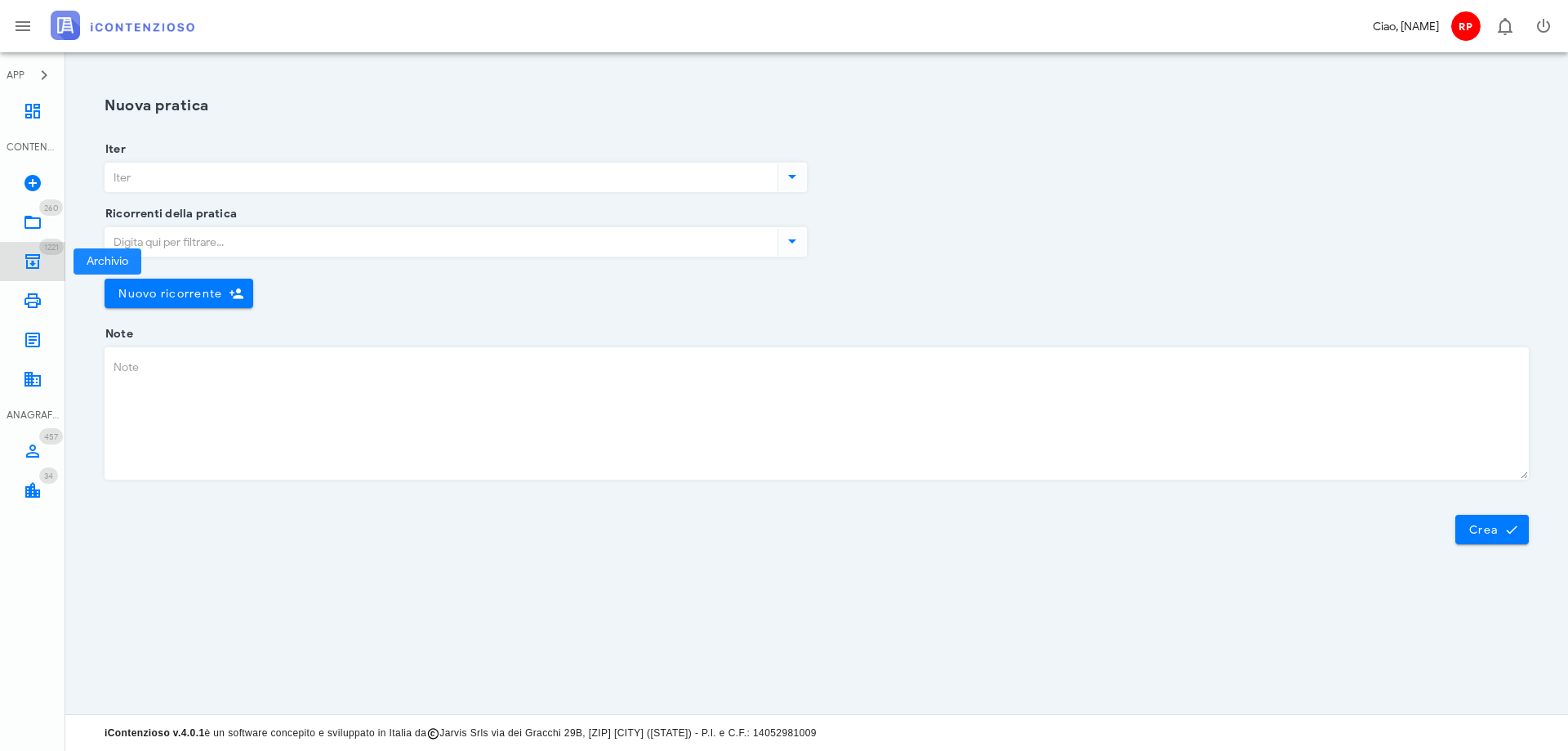 click on "1221   Archivio   1221" at bounding box center (33, 262) 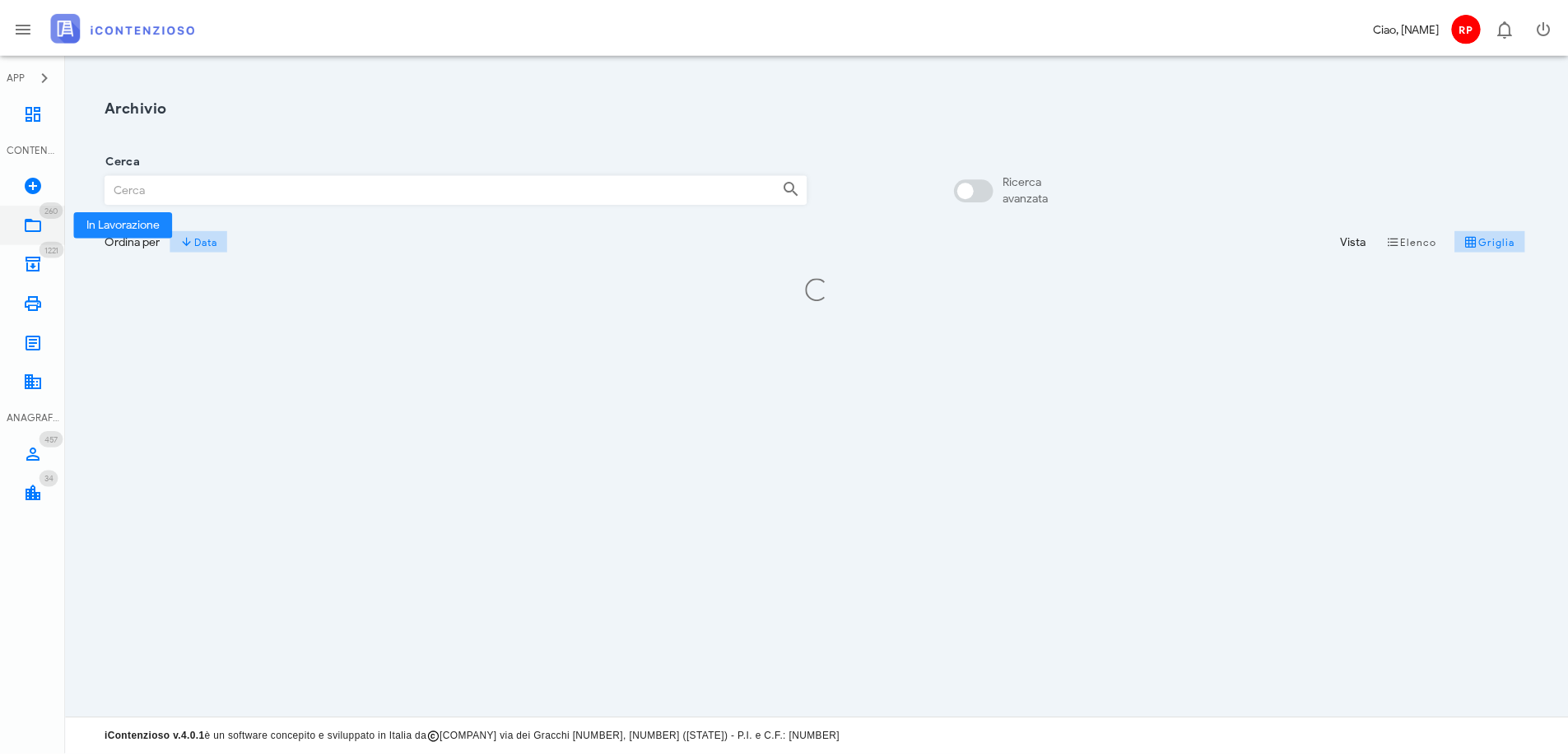 scroll, scrollTop: 0, scrollLeft: 0, axis: both 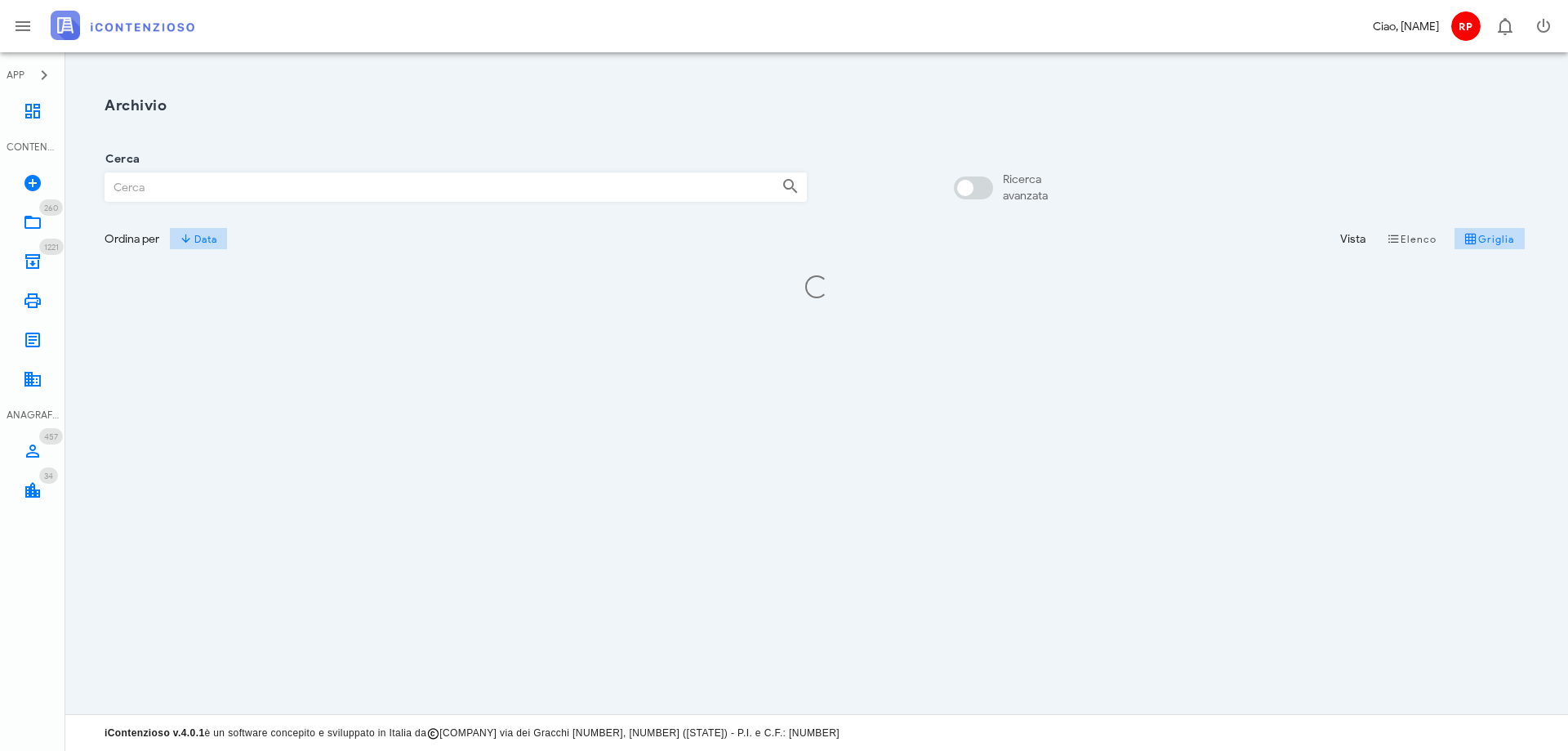 click on "Cerca" at bounding box center (437, 187) 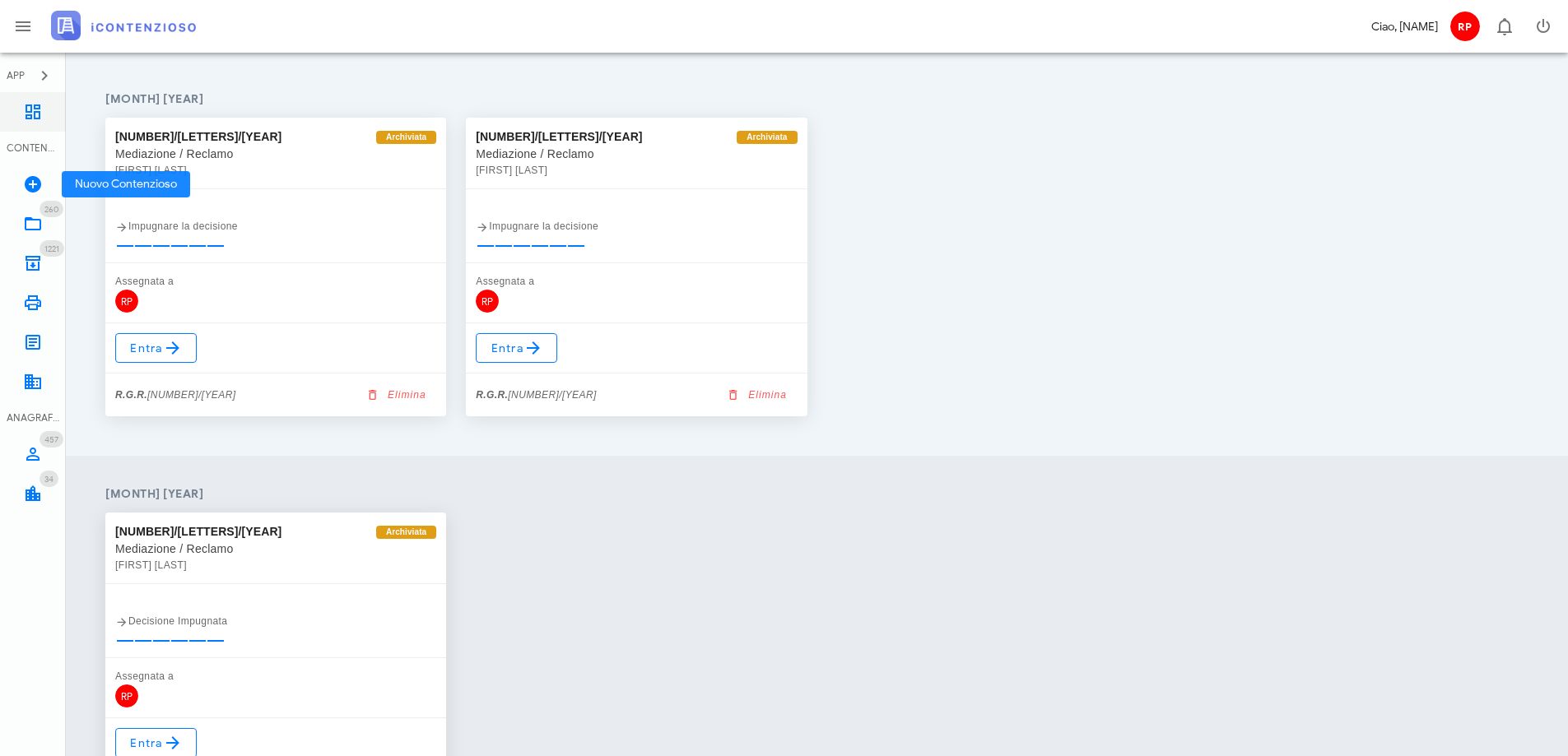 scroll, scrollTop: 36, scrollLeft: 0, axis: vertical 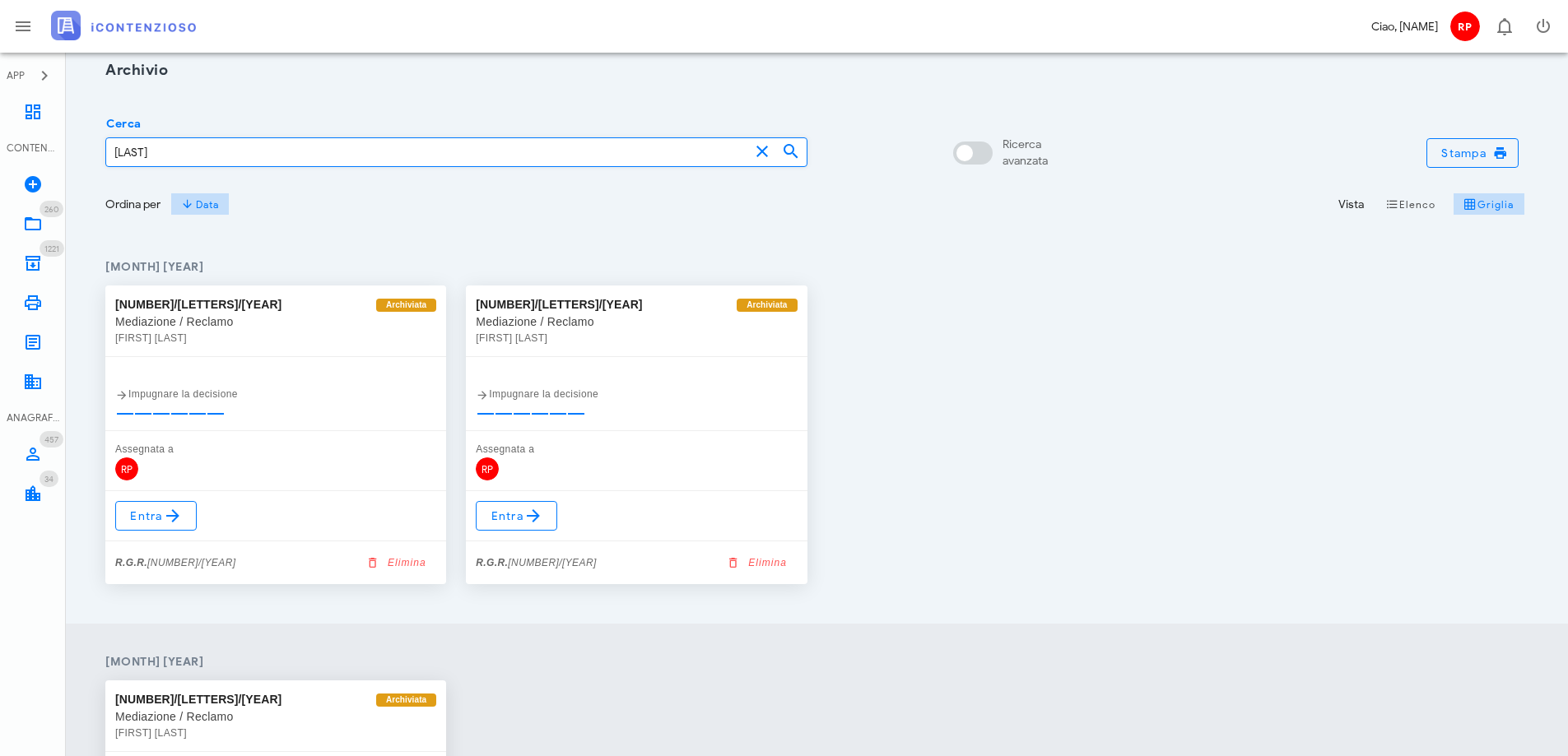 drag, startPoint x: 243, startPoint y: 155, endPoint x: 292, endPoint y: 156, distance: 49.0102 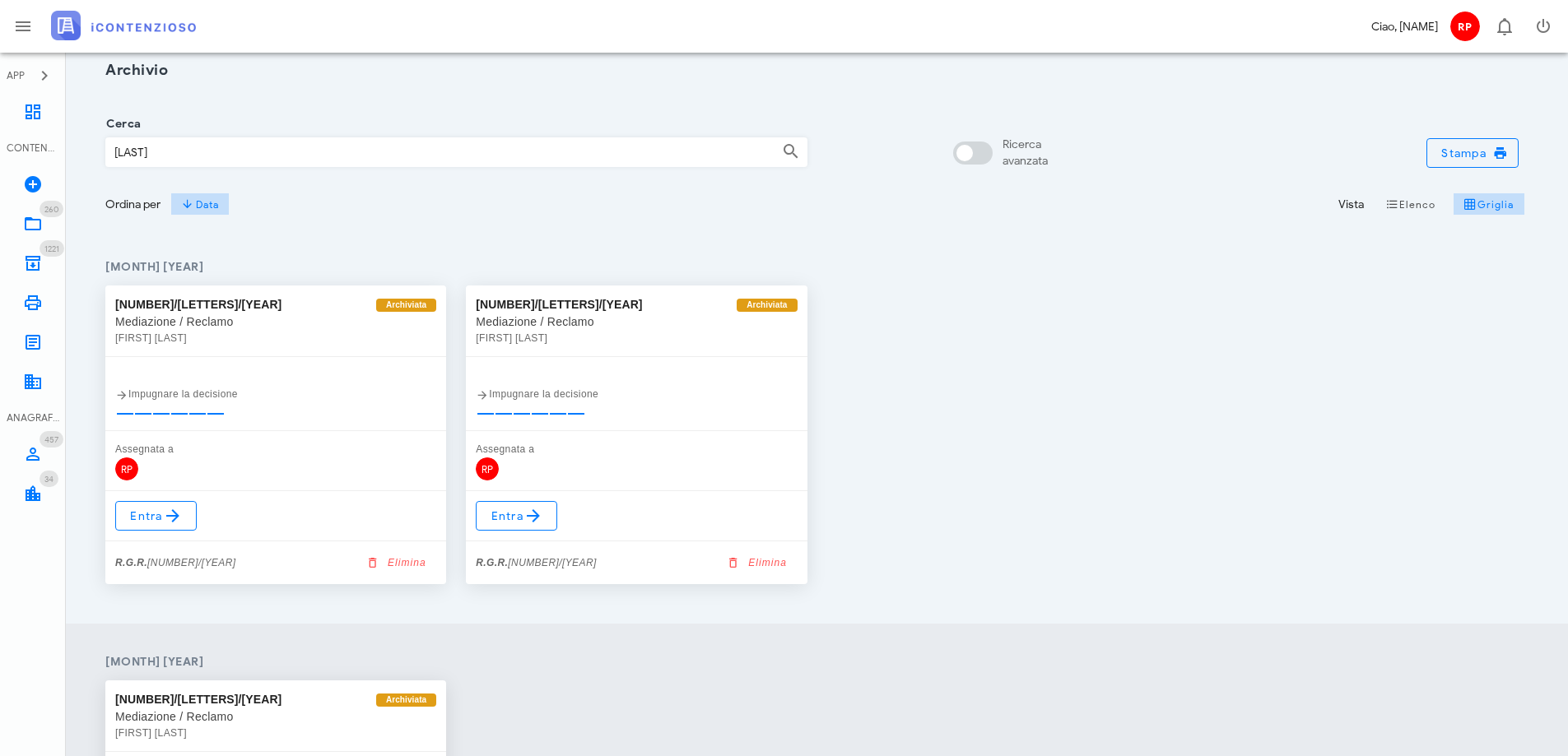 click on "[NUMBER]/[LETTERS]/[YEAR]  Archiviata  Mediazione / Reclamo [NAME] [LAST]  Impugnare la decisione  Assegnata a RP  Entra  R.G.R.  [NUMBER]/[YEAR]   Elimina  [NUMBER]/[LETTERS]/[YEAR]  Archiviata  Mediazione / Reclamo [NAME] [LAST]  Impugnare la decisione  Assegnata a RP  Entra  R.G.R.  [NUMBER]/[YEAR]   Elimina" at bounding box center (817, 434) 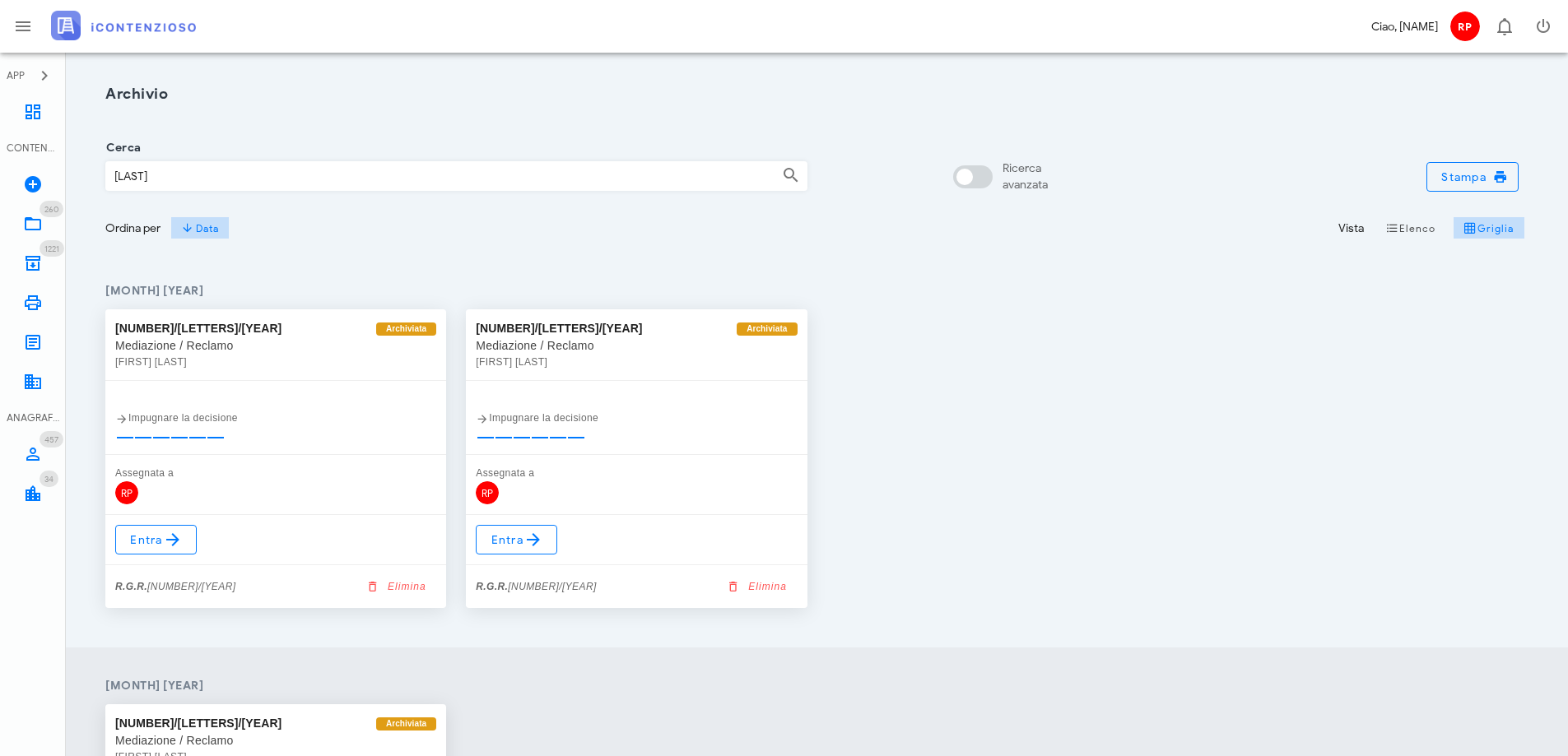 scroll, scrollTop: 0, scrollLeft: 0, axis: both 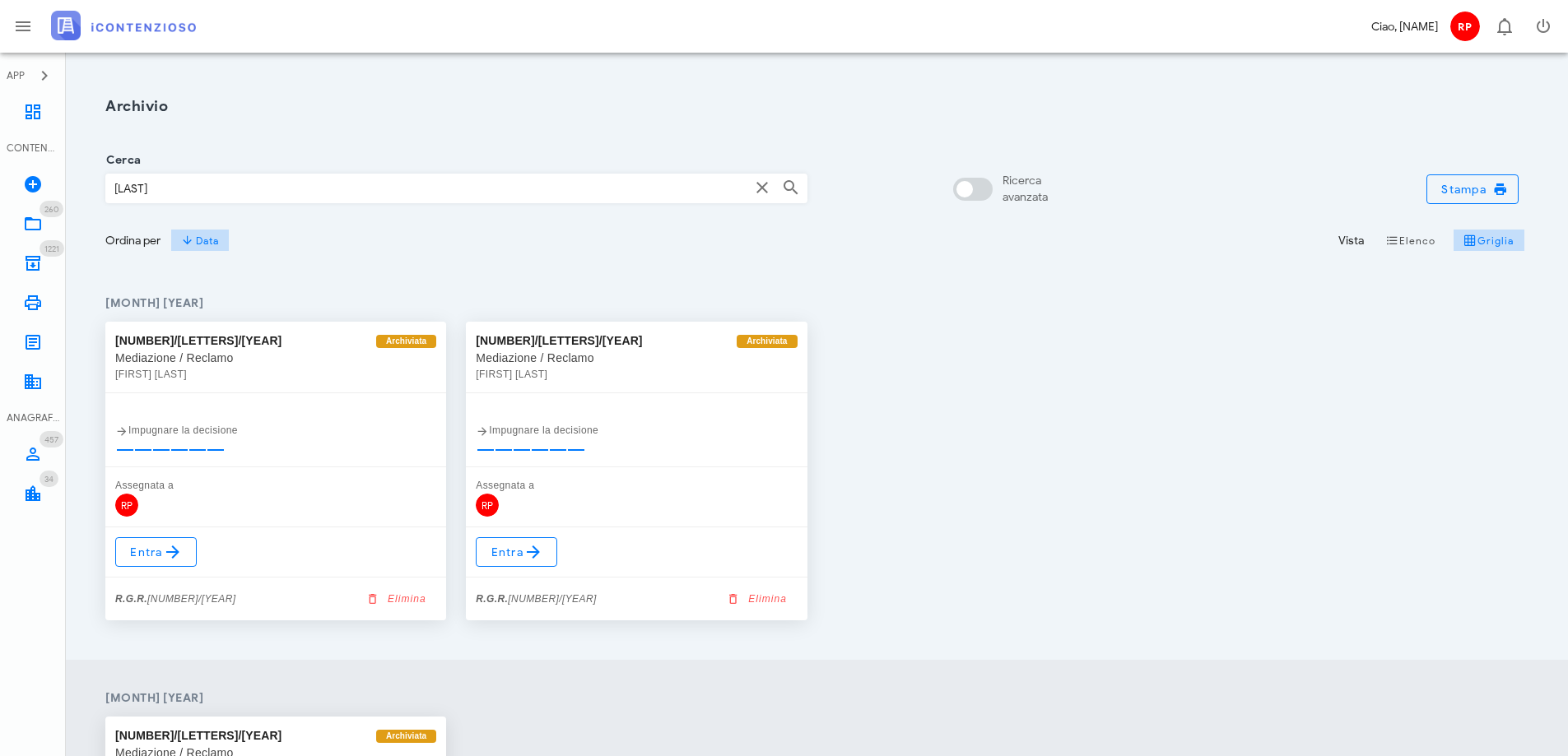 click on "[LAST]" at bounding box center [427, 188] 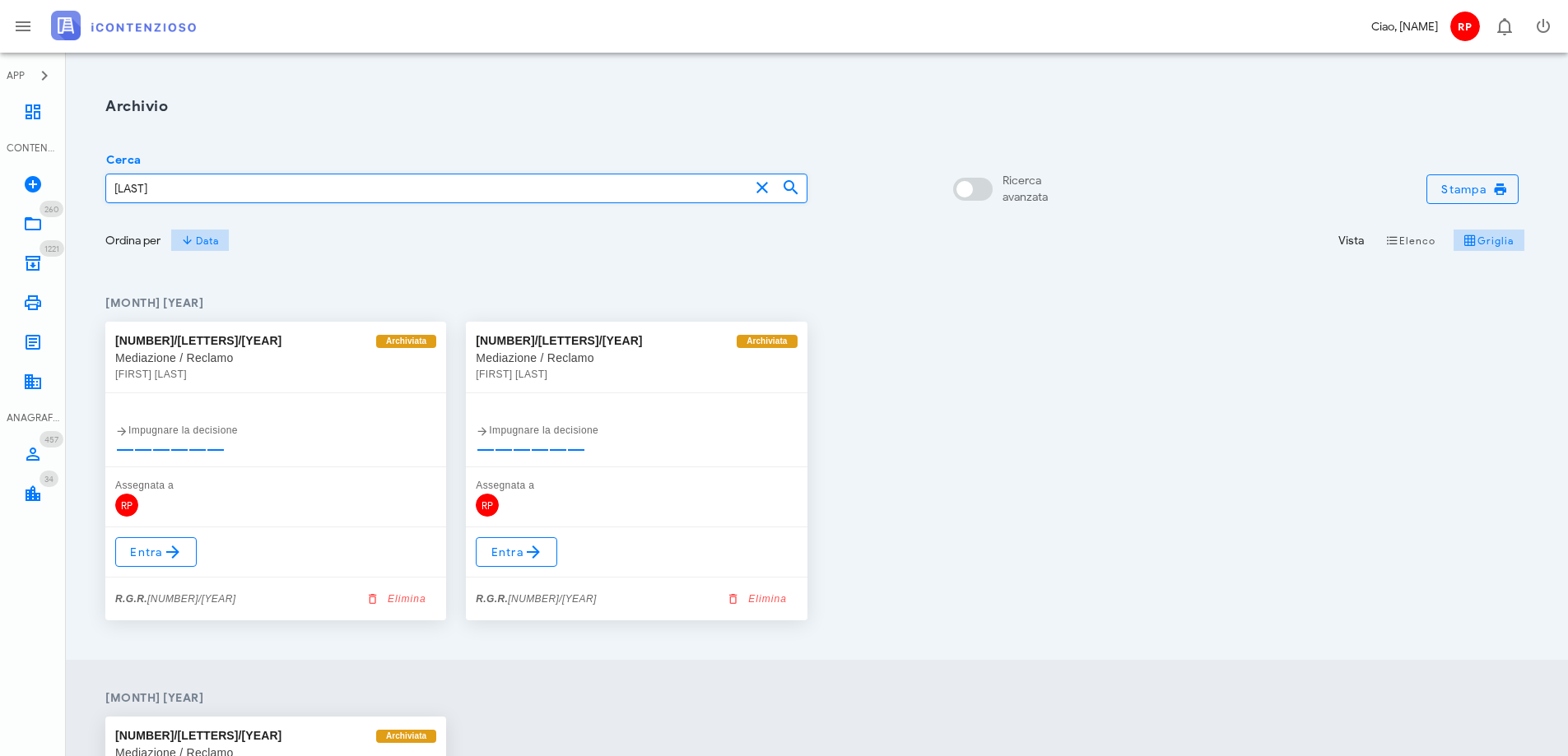 drag, startPoint x: 74, startPoint y: 188, endPoint x: 589, endPoint y: 205, distance: 515.2805 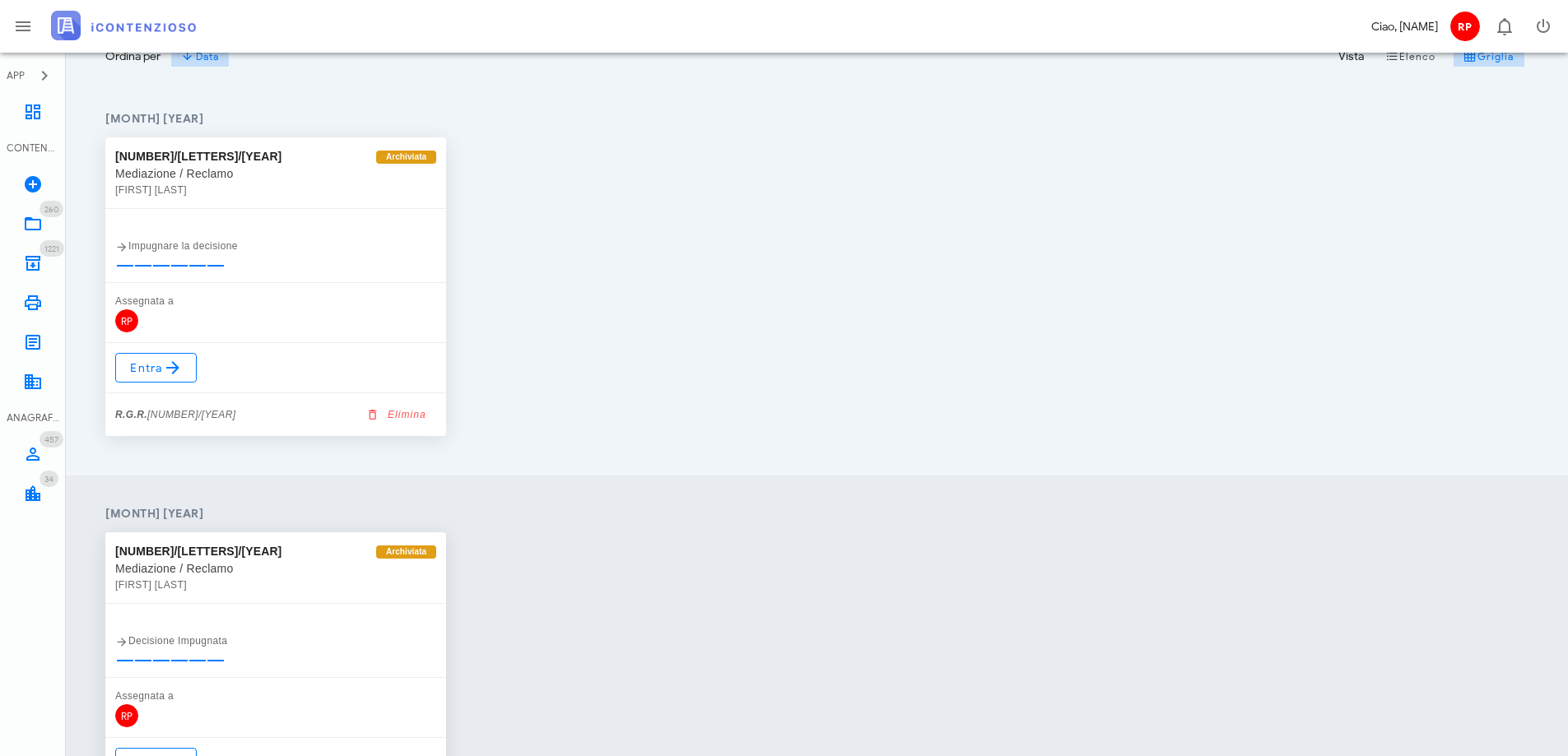 scroll, scrollTop: 0, scrollLeft: 0, axis: both 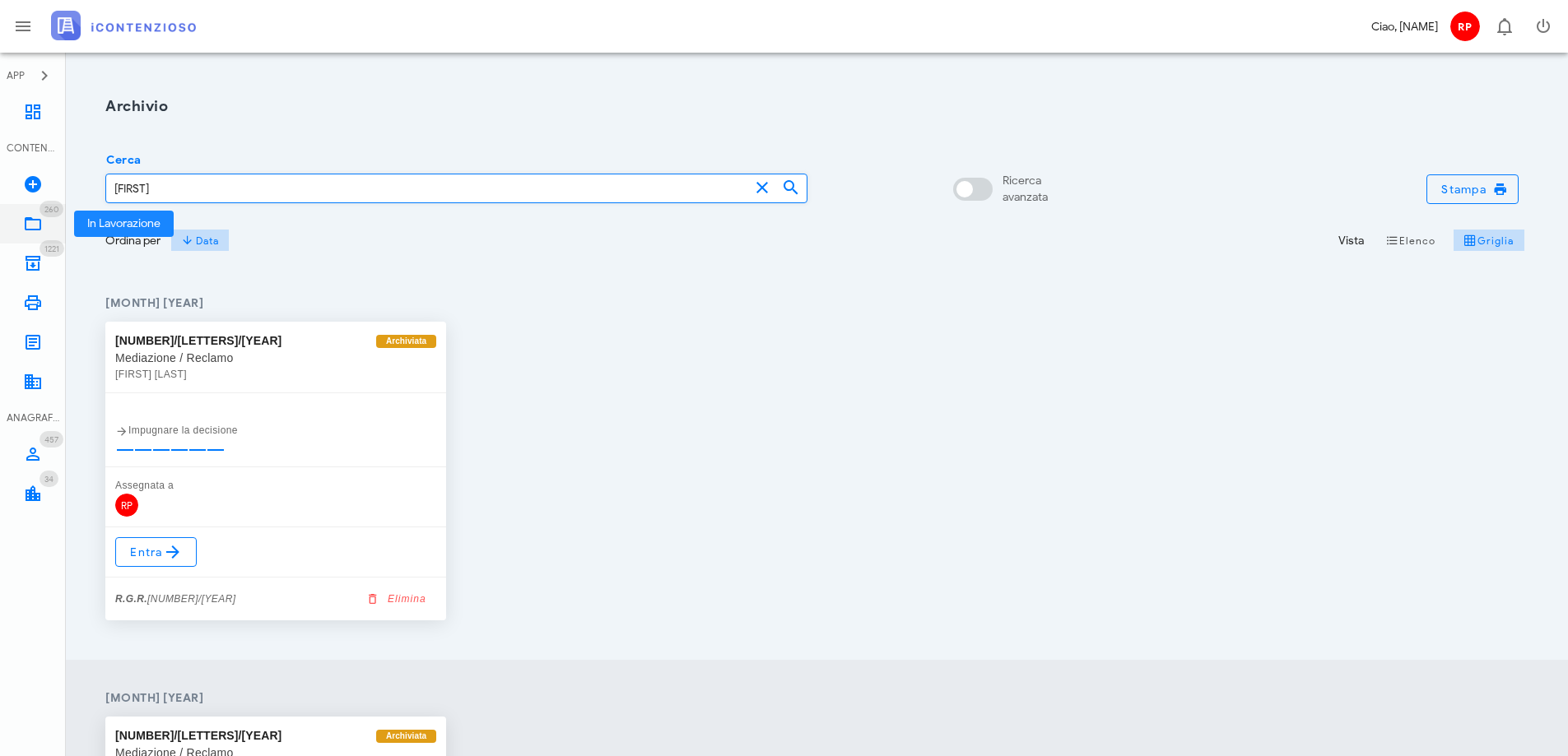 type on "[FIRST]" 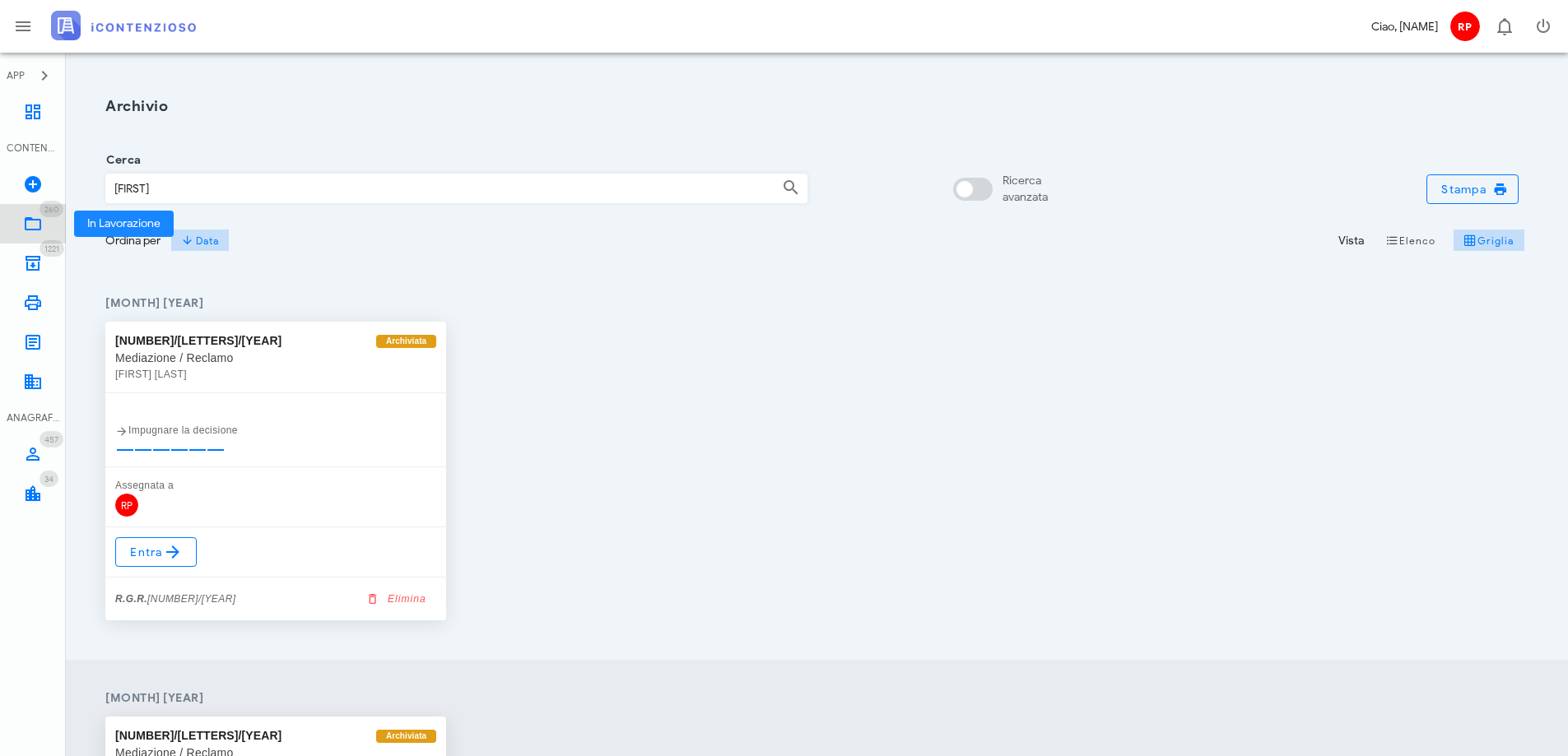 click at bounding box center (33, 224) 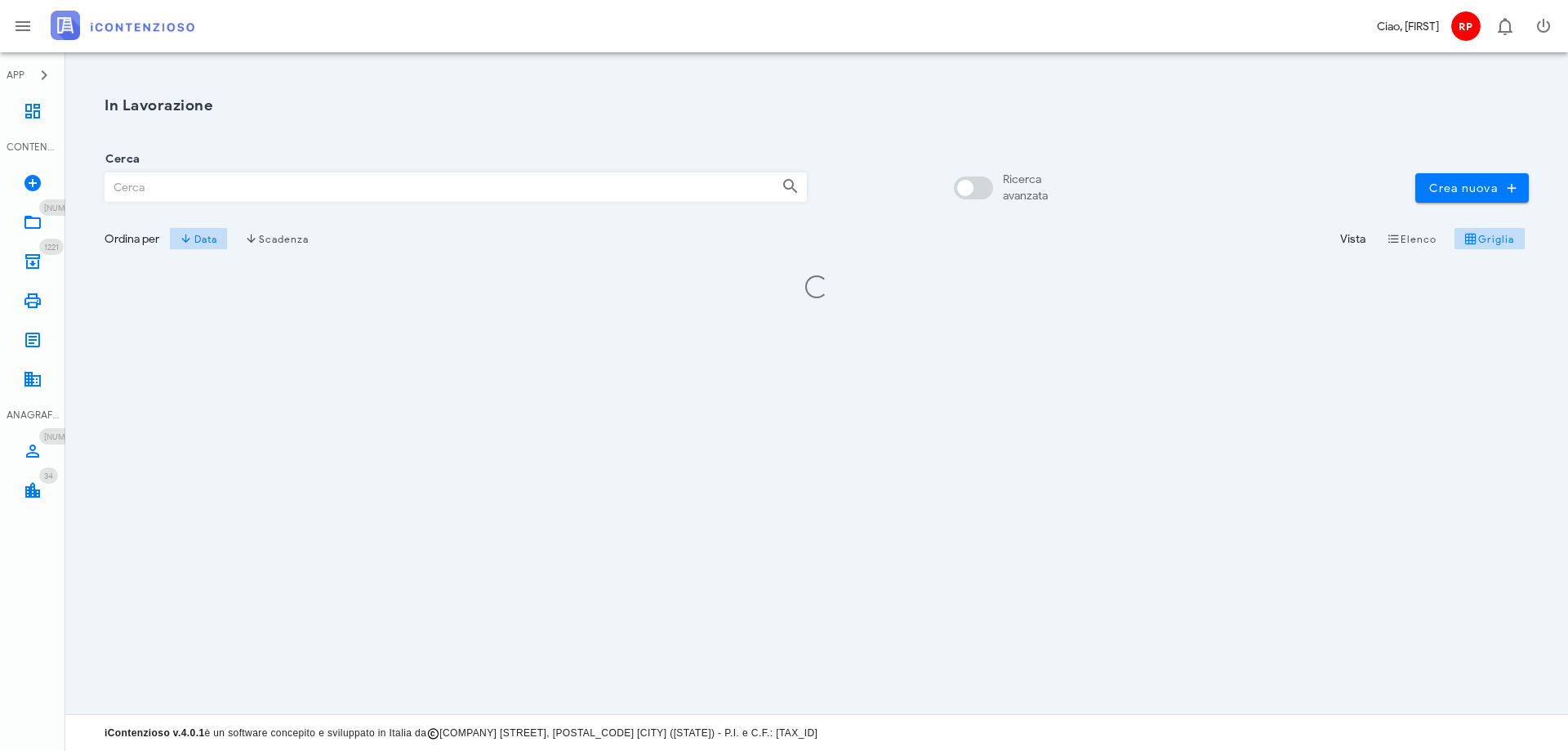 scroll, scrollTop: 0, scrollLeft: 0, axis: both 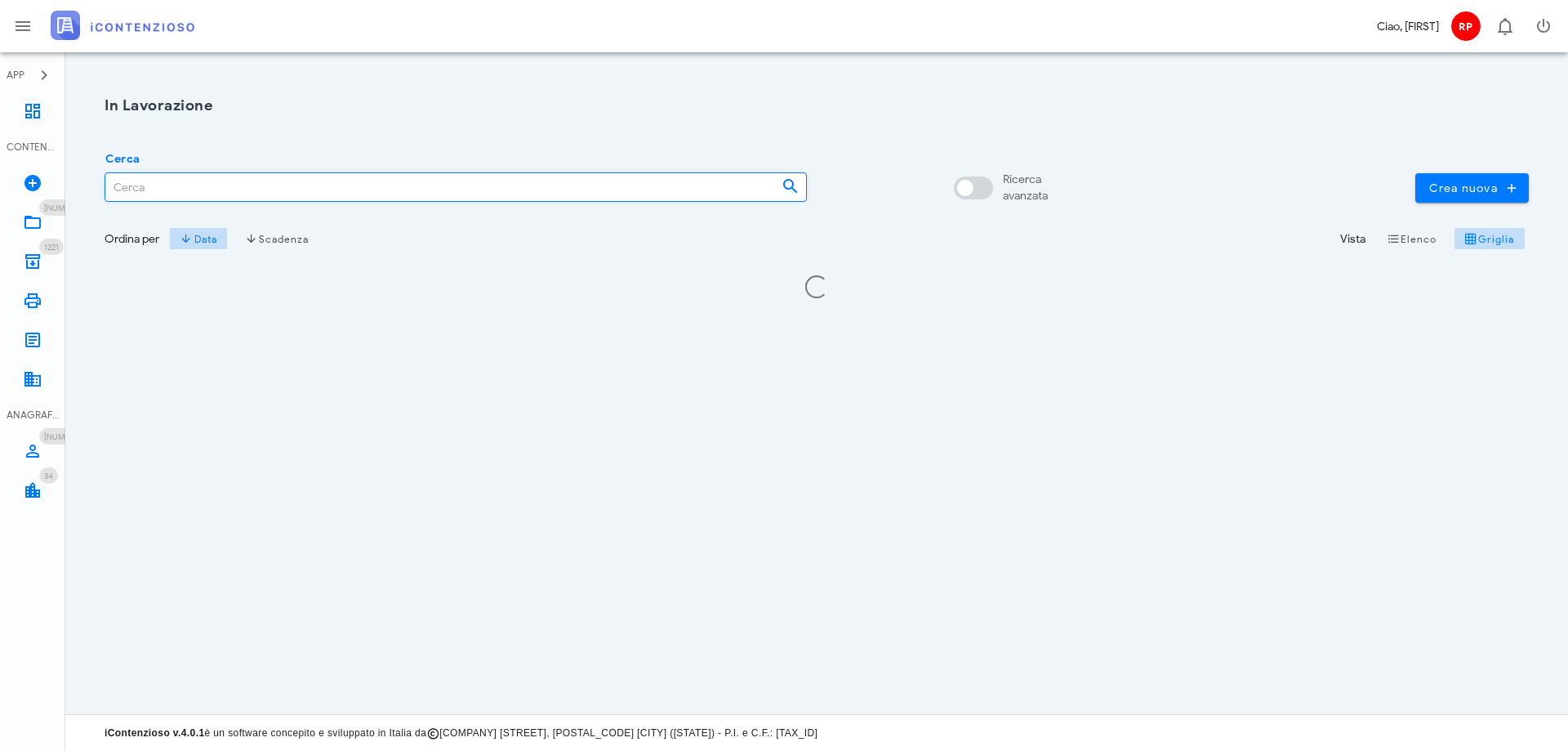 click on "Cerca" at bounding box center [437, 187] 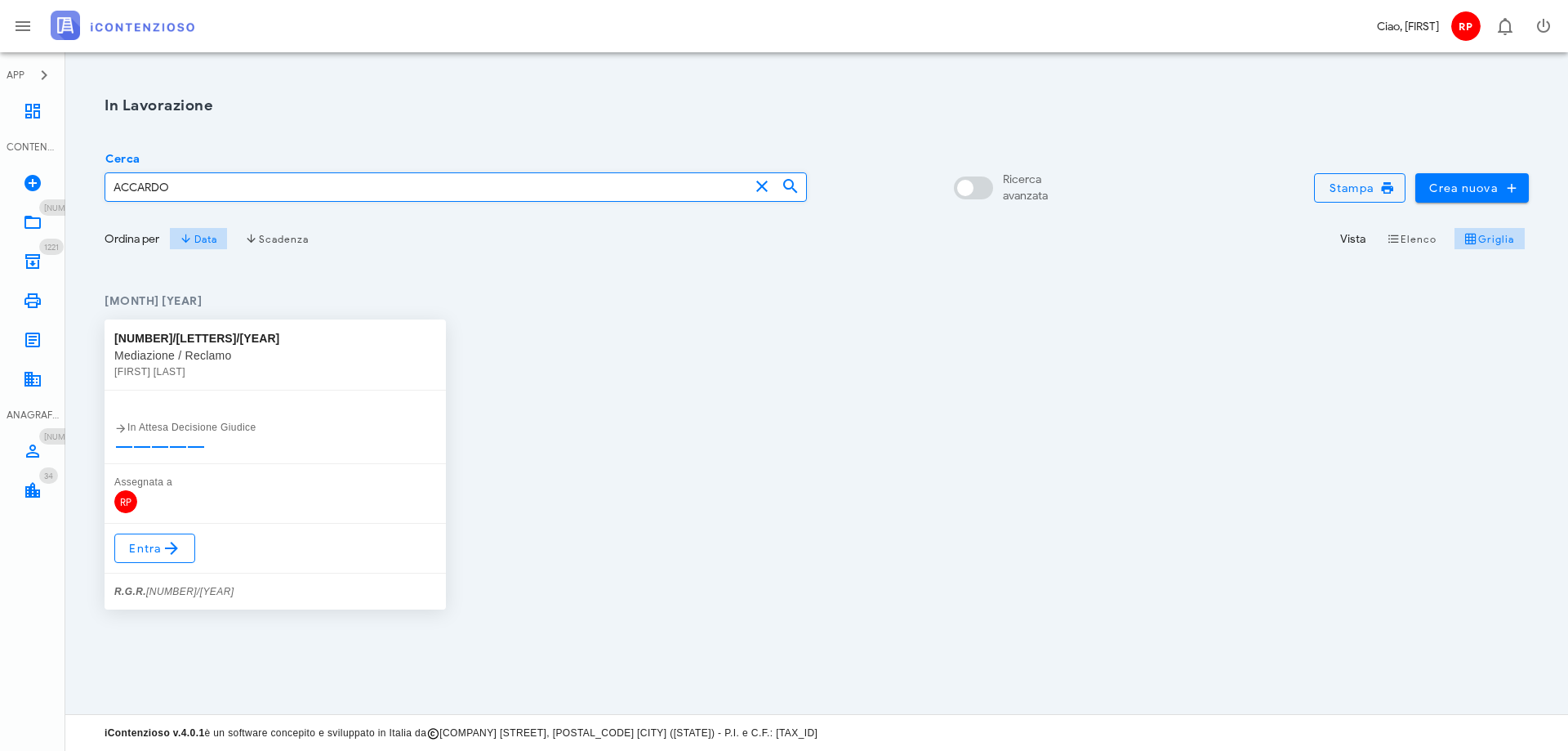 click on "519/MD/2022 Mediazione / Reclamo GIANLUCA ACCARDO  In Attesa Decisione Giudice  Assegnata a RP  Entra  R.G.R.  353/2023" at bounding box center (817, 464) 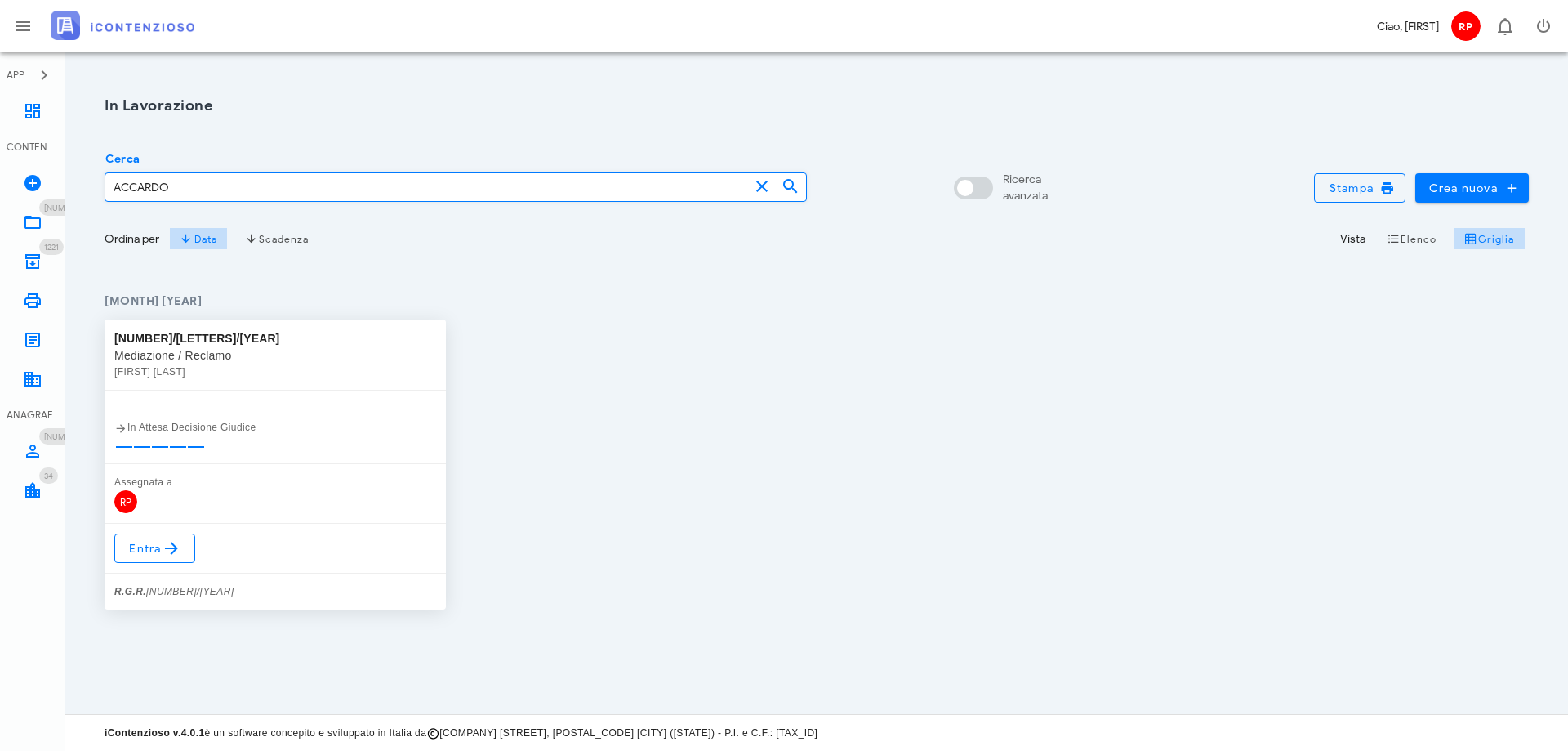 click on "[LAST]" at bounding box center (427, 187) 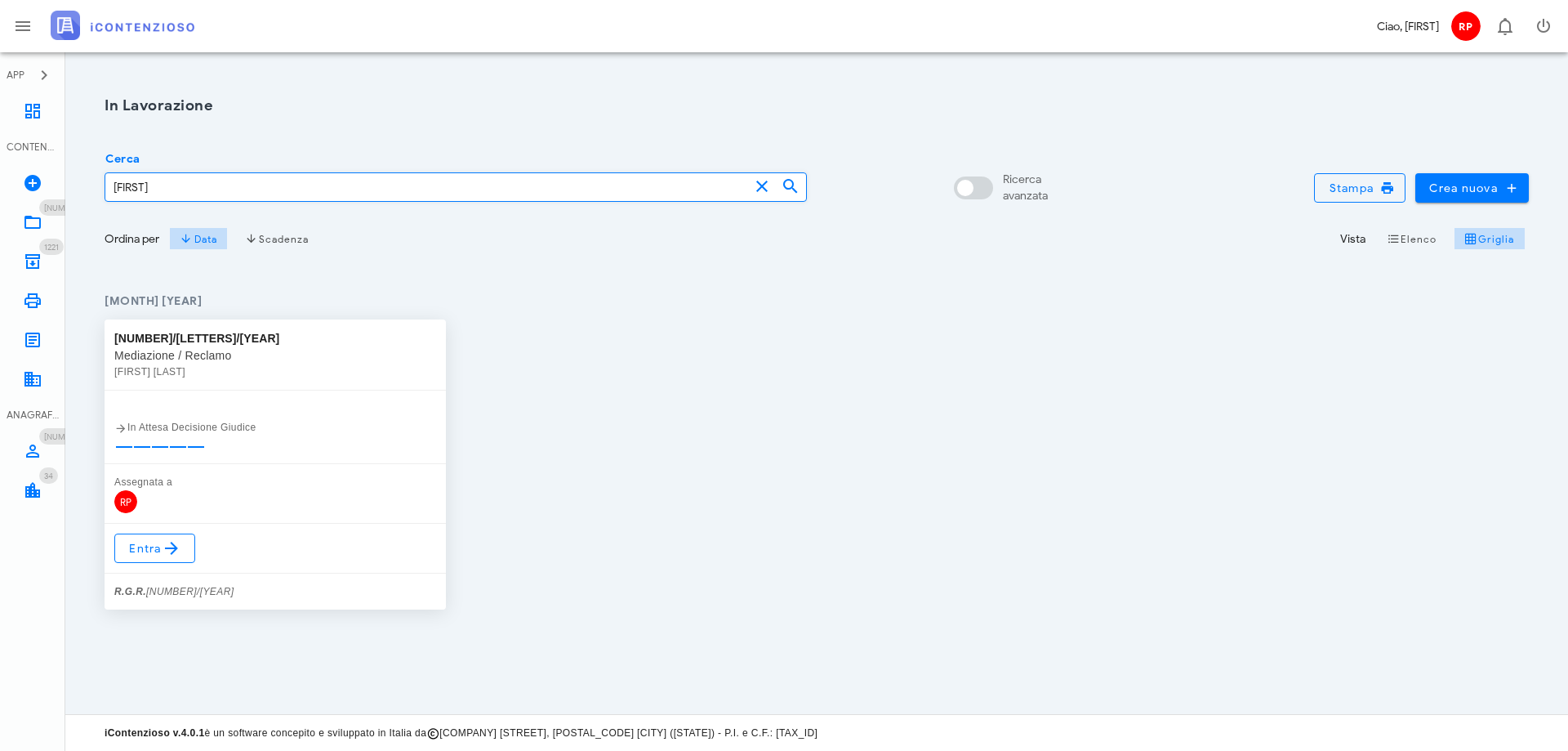 click on "[FIRST]" at bounding box center (427, 187) 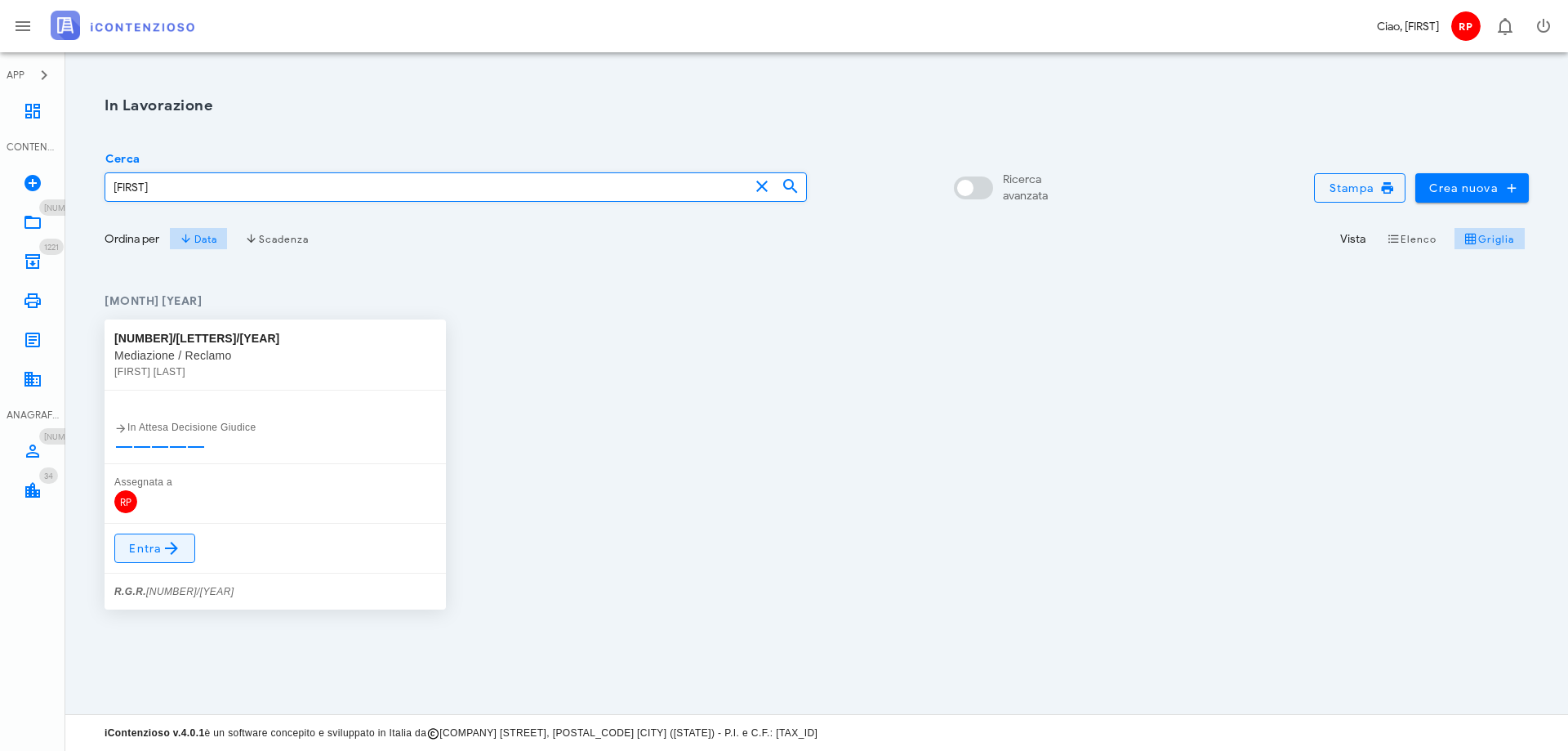type on "[FIRST]" 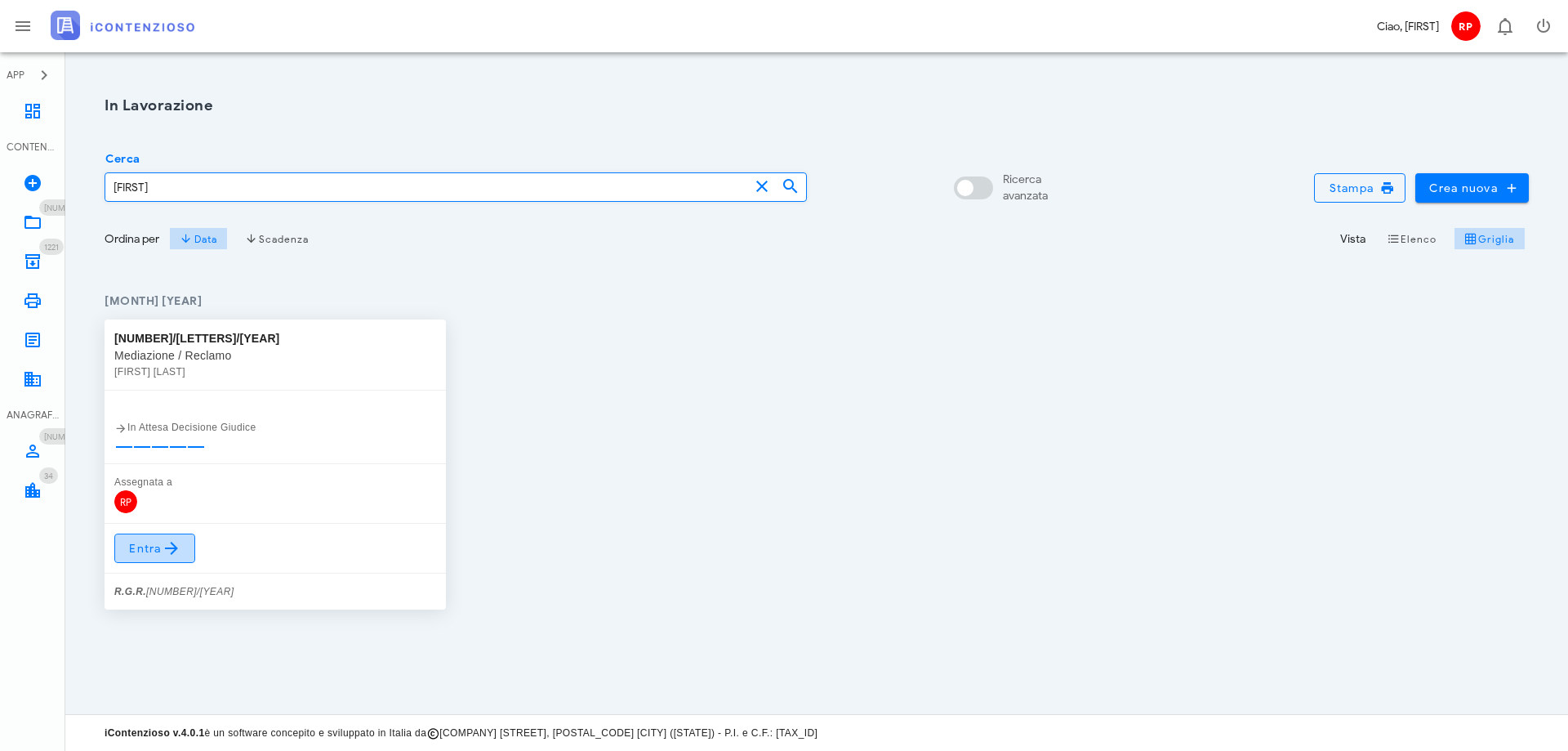 click on "Entra" at bounding box center (154, 548) 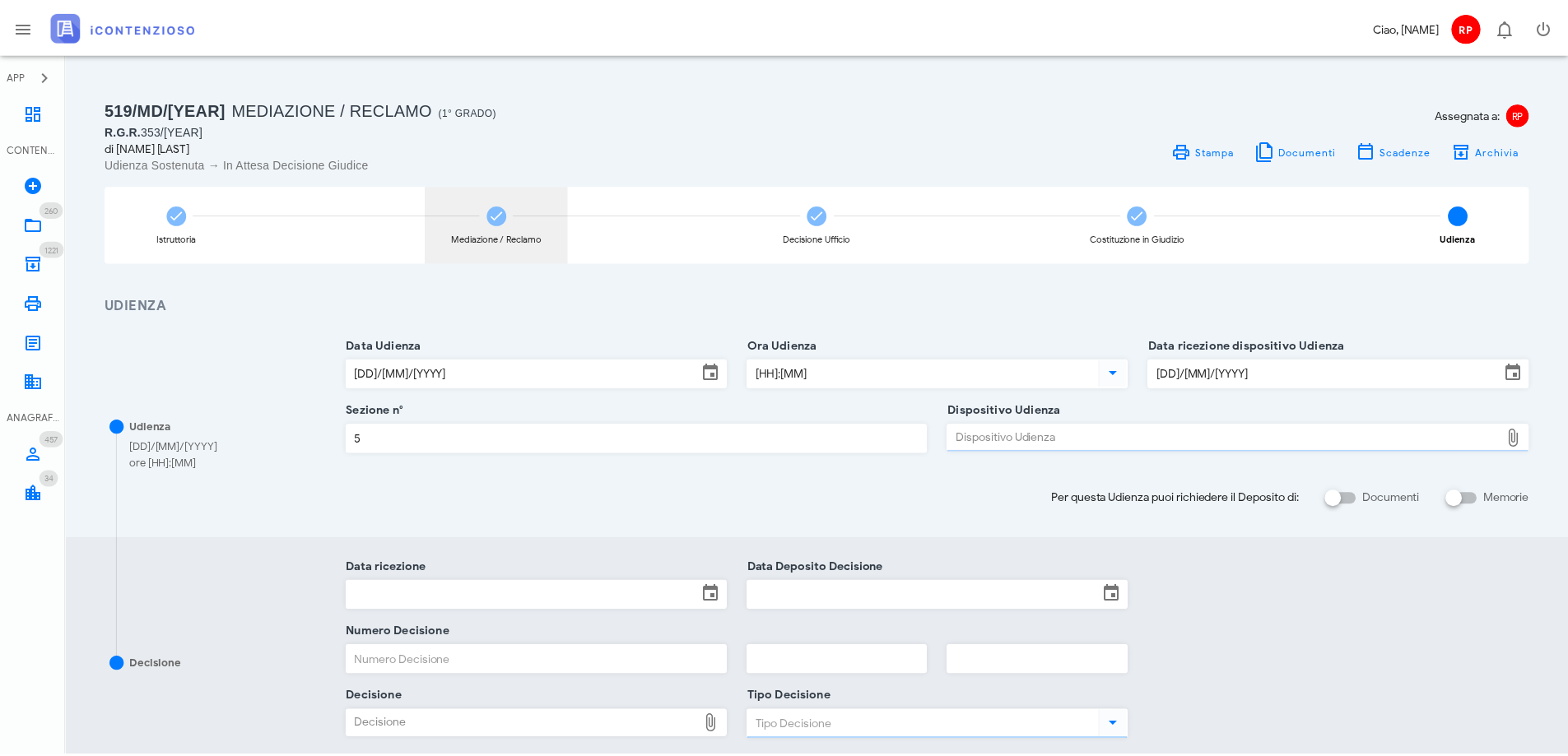 scroll, scrollTop: 0, scrollLeft: 0, axis: both 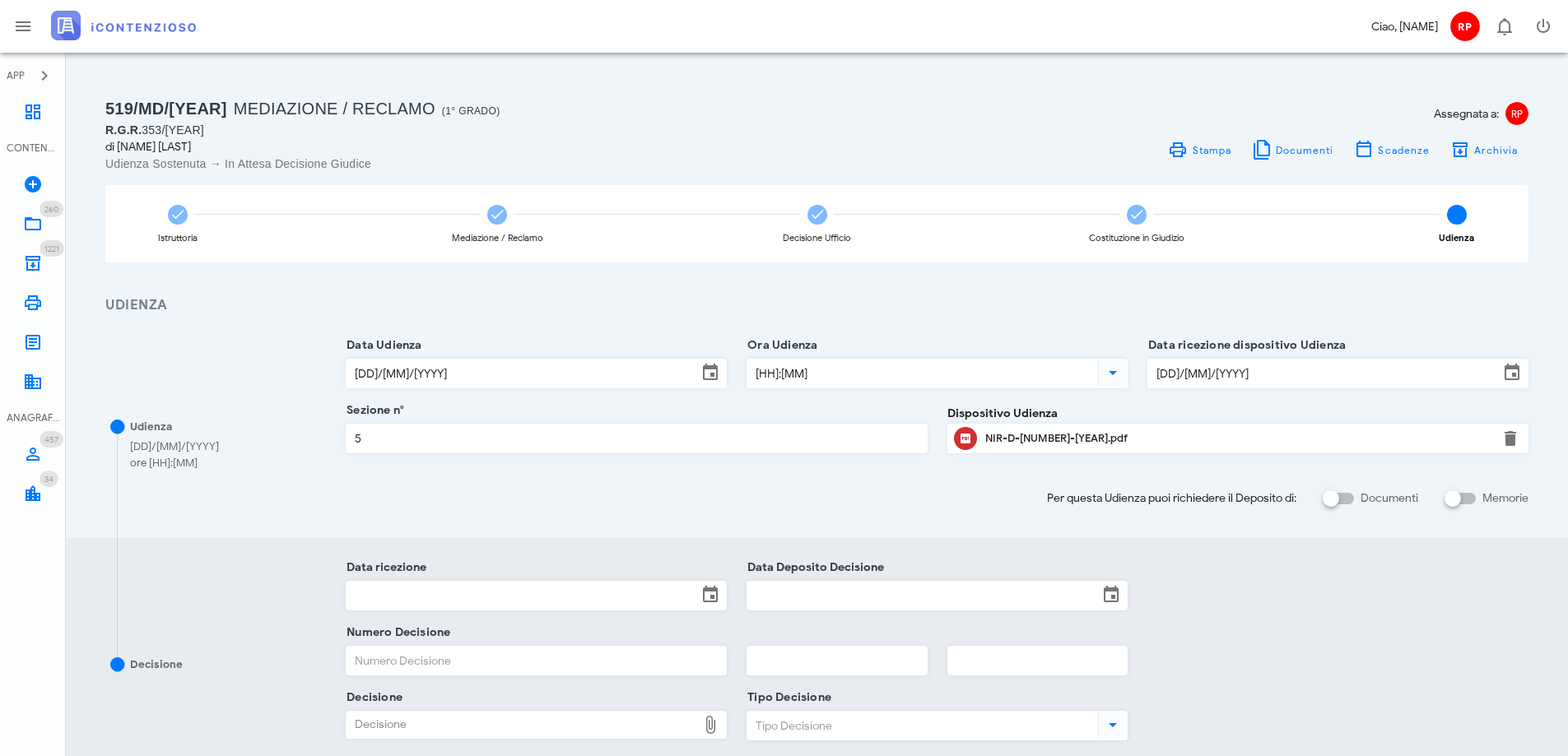 drag, startPoint x: 761, startPoint y: 110, endPoint x: 886, endPoint y: 126, distance: 126.01984 